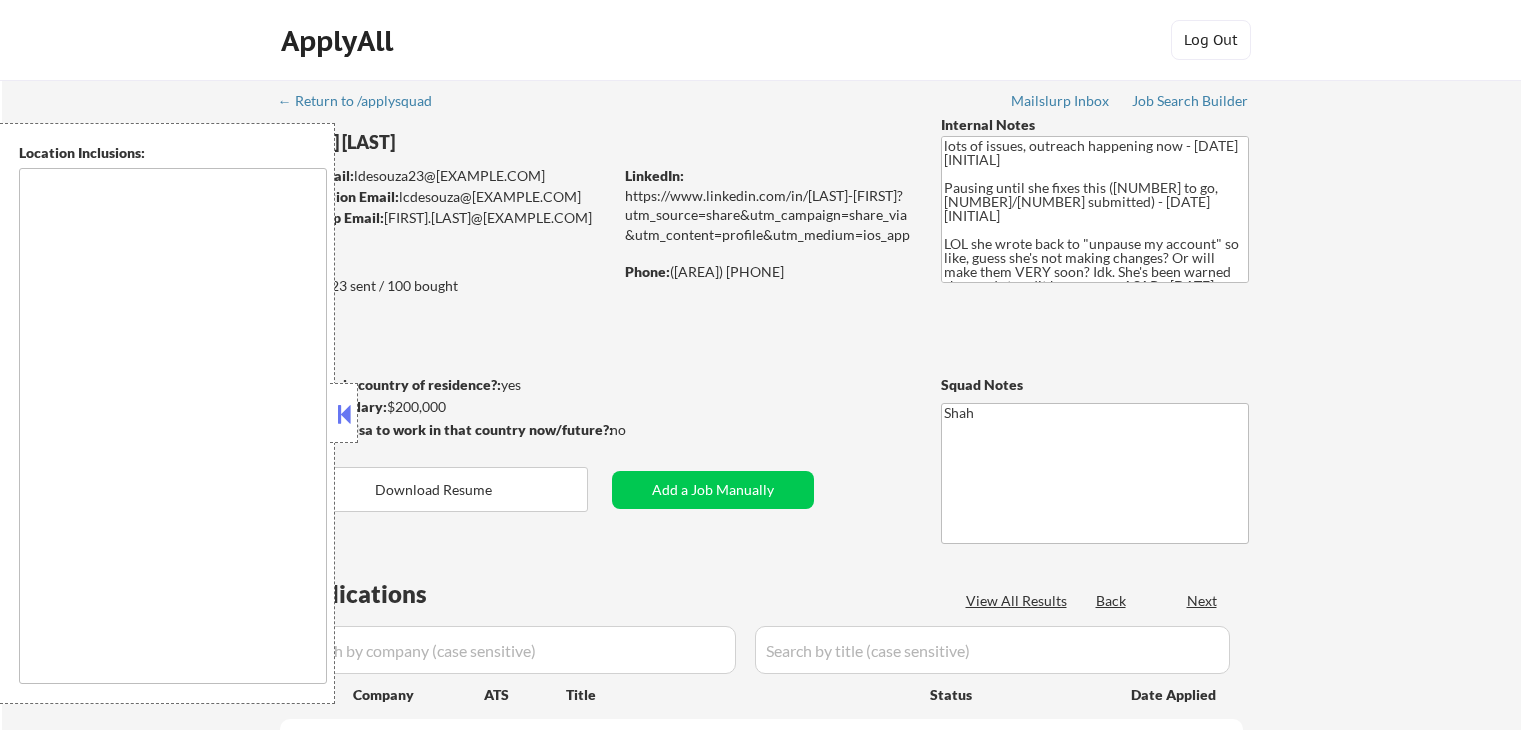 scroll, scrollTop: 0, scrollLeft: 0, axis: both 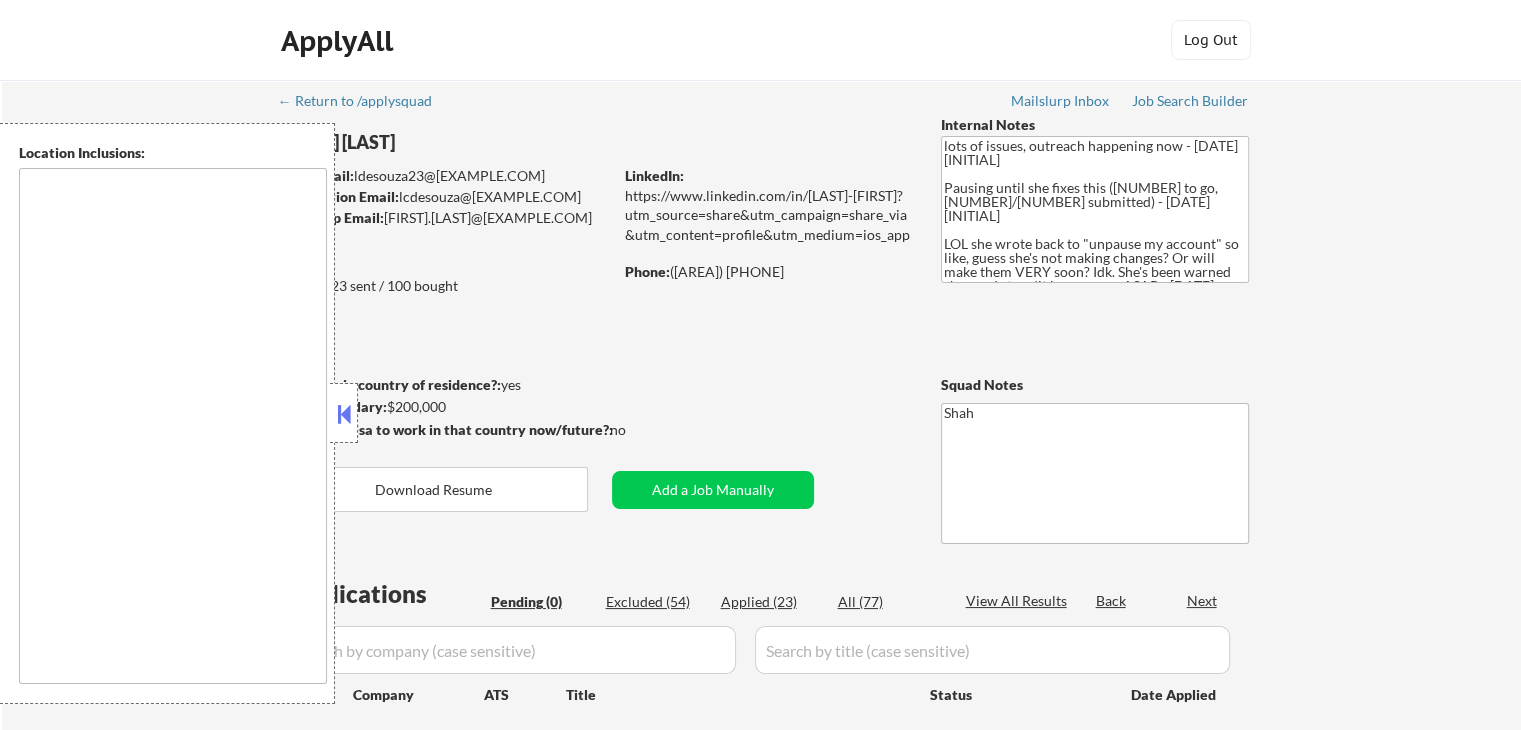 type on "[ CITY ], [ STATE ]   [ CITY ], [ STATE ]   [ CITY ], [ STATE ]   [ CITY ], [ STATE ]   [ CITY ], [ STATE ]   [ CITY ], [ STATE ]   [ CITY ], [ STATE ]   [ CITY ], [ STATE ]   [ CITY ], [ STATE ]   [ CITY ], [ STATE ]   [ CITY ], [ STATE ]   [ CITY ], [ STATE ]   [ CITY ], [ STATE ]   [ CITY ], [ STATE ]   [ CITY ], [ STATE ]   [ CITY ], [ STATE ]   [ CITY ], [ STATE ]   [ CITY ], [ STATE ]   [ CITY ], [ STATE ]   [ CITY ], [ STATE ]   [ CITY ], [ STATE ]   [ CITY ], [ STATE ]   [ CITY ], [ STATE ]   [ CITY ], [ STATE ]   [ CITY ], [ STATE ]   [ CITY ], [ STATE ]   [ CITY ], [ STATE ]   [ CITY ], [ STATE ]   [ CITY ], [ STATE ]   [ CITY ], [ STATE ]   [ CITY ], [ STATE ]   [ CITY ], [ STATE ]   [ CITY ], [ STATE ]   [ CITY ], [ STATE ]   [ CITY ], [ STATE ]   [ CITY ], [ STATE ]   [ CITY ], [ STATE ]   [ CITY ], [ STATE ]   [ CITY ], [ STATE ]   [ CITY ], [ STATE ]   [ CITY ], [ STATE ]   [ CITY ], [ STATE ]   [ CITY ], [ STATE ]   [ CITY ], [ STATE ]   [ CITY ], [ STATE ]   [ CITY ], [ STATE ]   [ CITY ], [ STATE ]   [ CITY ], [ STATE ] remote" 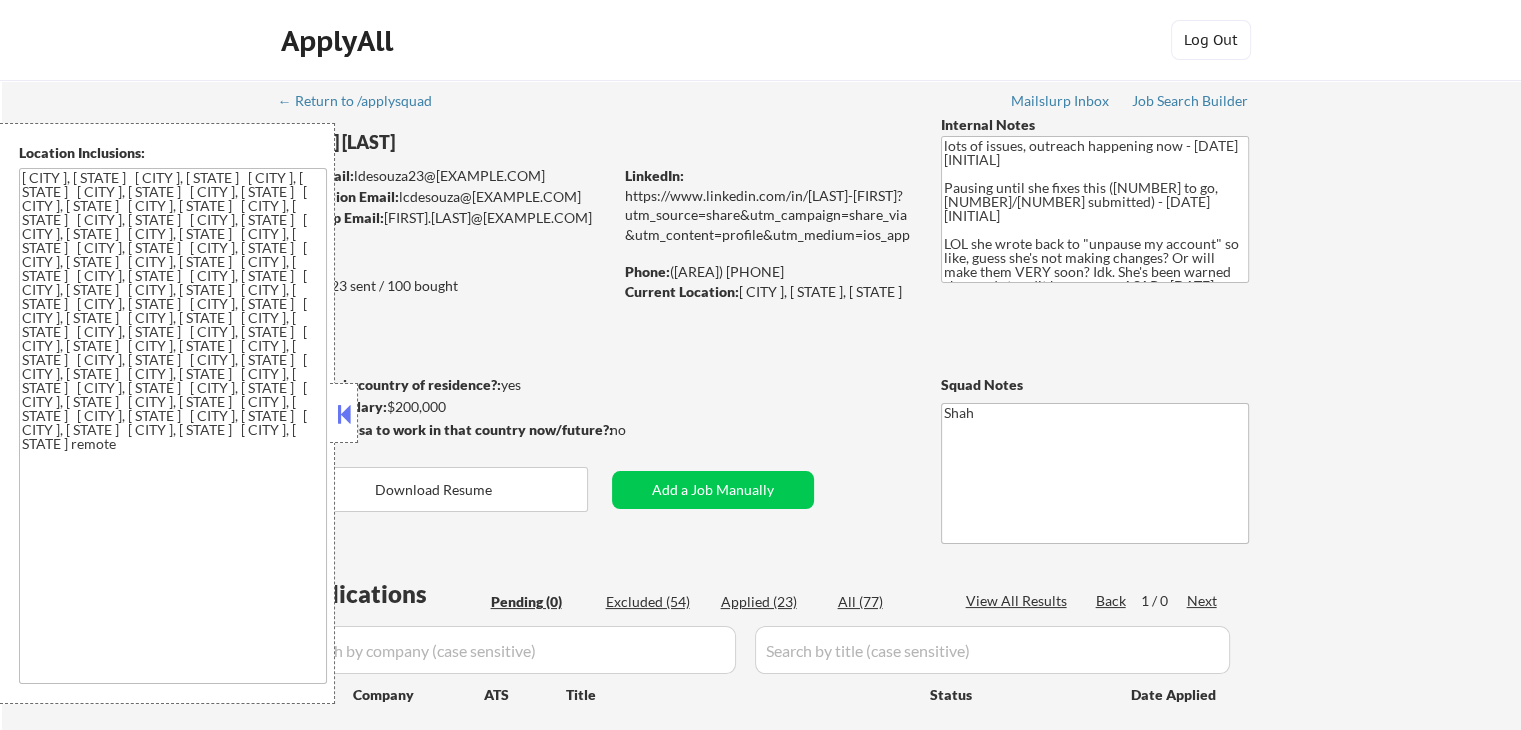 click at bounding box center (344, 414) 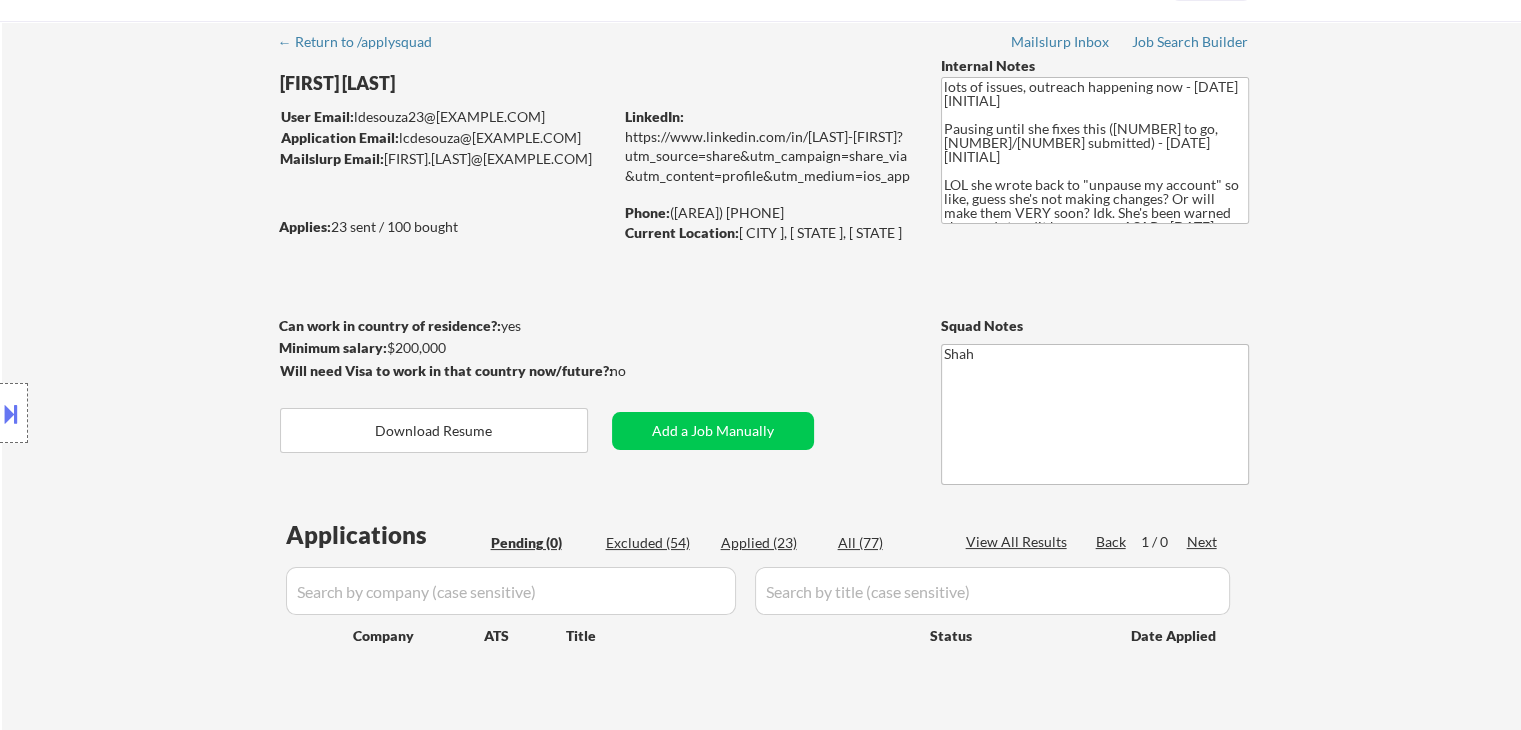 scroll, scrollTop: 0, scrollLeft: 0, axis: both 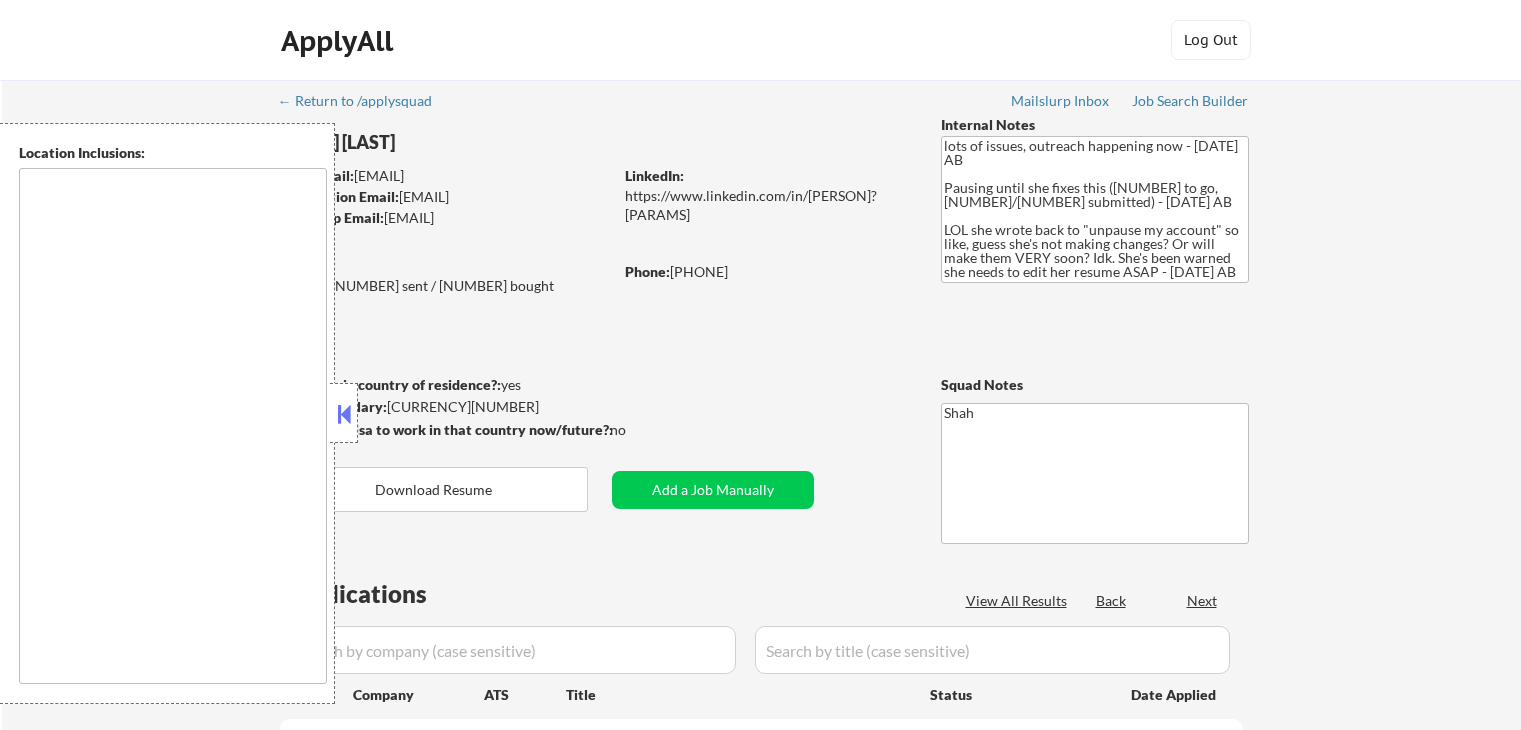 type on "[CITY], [STATE]   [CITY], [STATE]   [CITY], [STATE]   [CITY], [STATE]   [CITY], [STATE]   [CITY], [STATE]   [CITY], [STATE]   [CITY], [STATE]   [CITY], [STATE]   [CITY], [STATE]   [CITY], [STATE]   [CITY], [STATE]   [CITY], [STATE]   [CITY], [STATE]   [CITY], [STATE]   [CITY], [STATE]   [CITY], [STATE]   [CITY], [STATE]   [CITY], [STATE]   [CITY], [STATE]   [CITY], [STATE]   [CITY], [STATE]   [CITY], [STATE]   [CITY], [STATE]   [CITY], [STATE]   [CITY], [STATE]   [CITY], [STATE]   [CITY], [STATE] [CITY], [STATE]   [CITY], [STATE]   [CITY], [STATE]   [CITY], [STATE]   [CITY], [STATE]   [CITY], [STATE]   [CITY], [STATE]   [CITY], [STATE]   [CITY], [STATE]   [CITY], [STATE]   [CITY], [STATE]   [CITY], [STATE]   [CITY], [STATE]   [CITY], [STATE]   [CITY], [STATE]   [CITY], [STATE]   [CITY], [STATE]   [CITY], [STATE]   [CITY], [STATE]   [CITY], [STATE] remote" 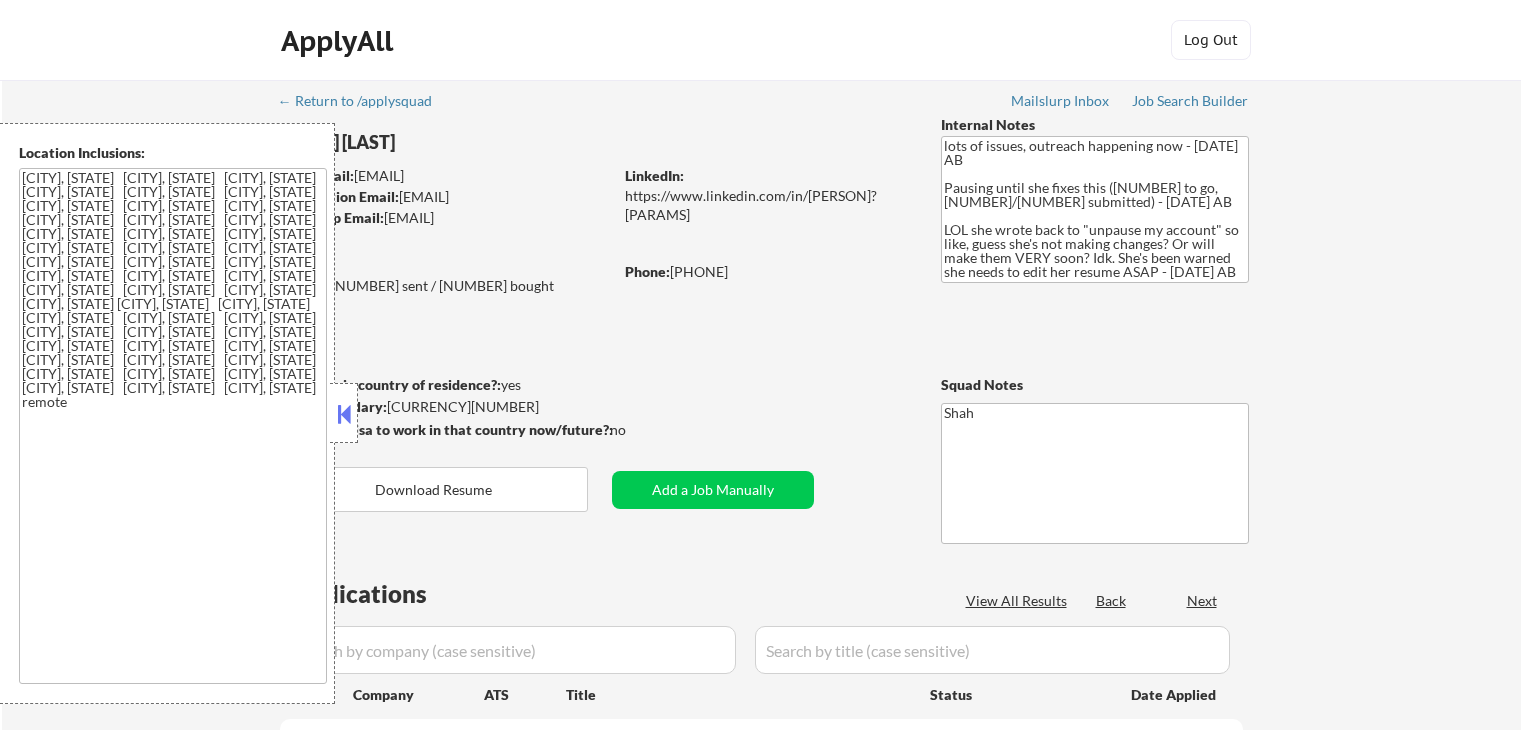 select on ""applied"" 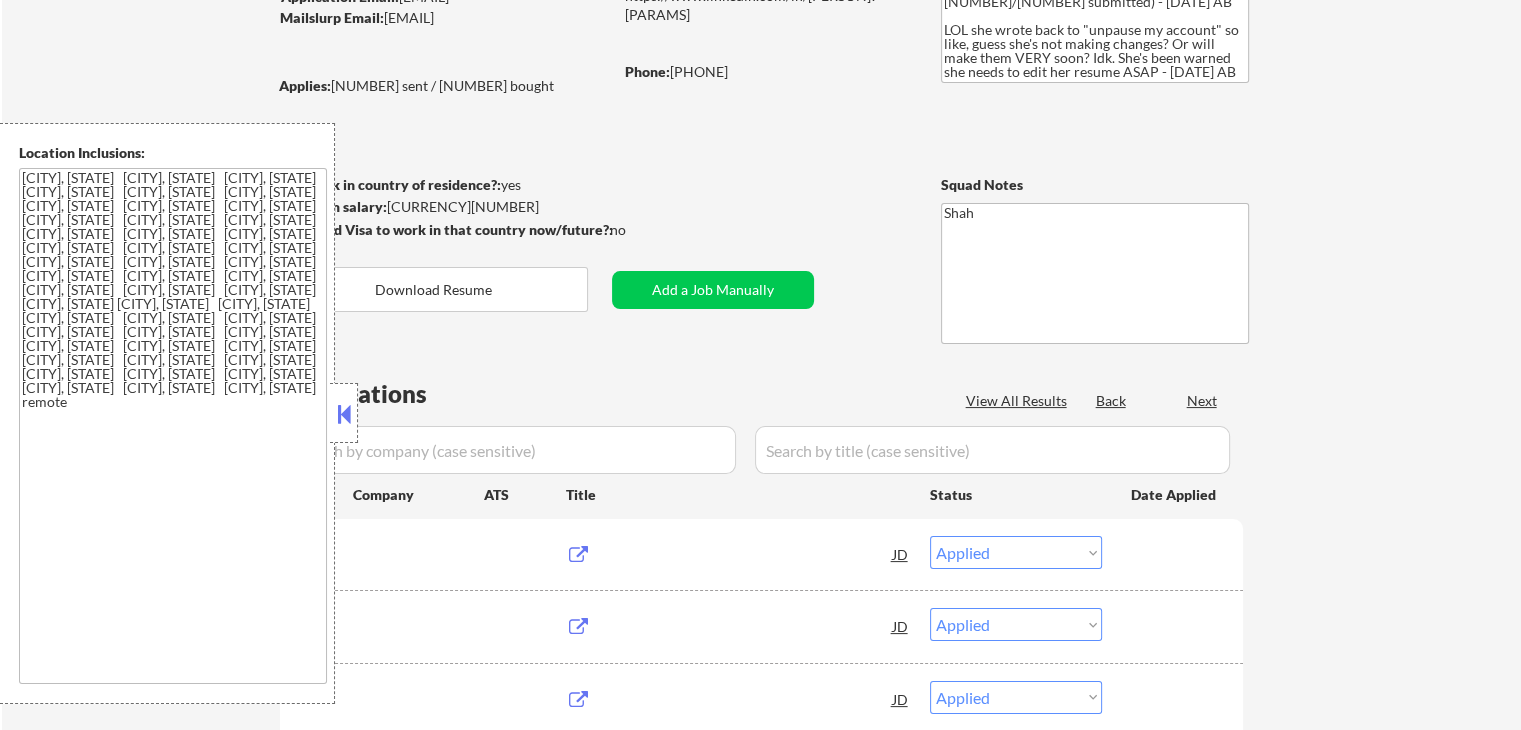 scroll, scrollTop: 200, scrollLeft: 0, axis: vertical 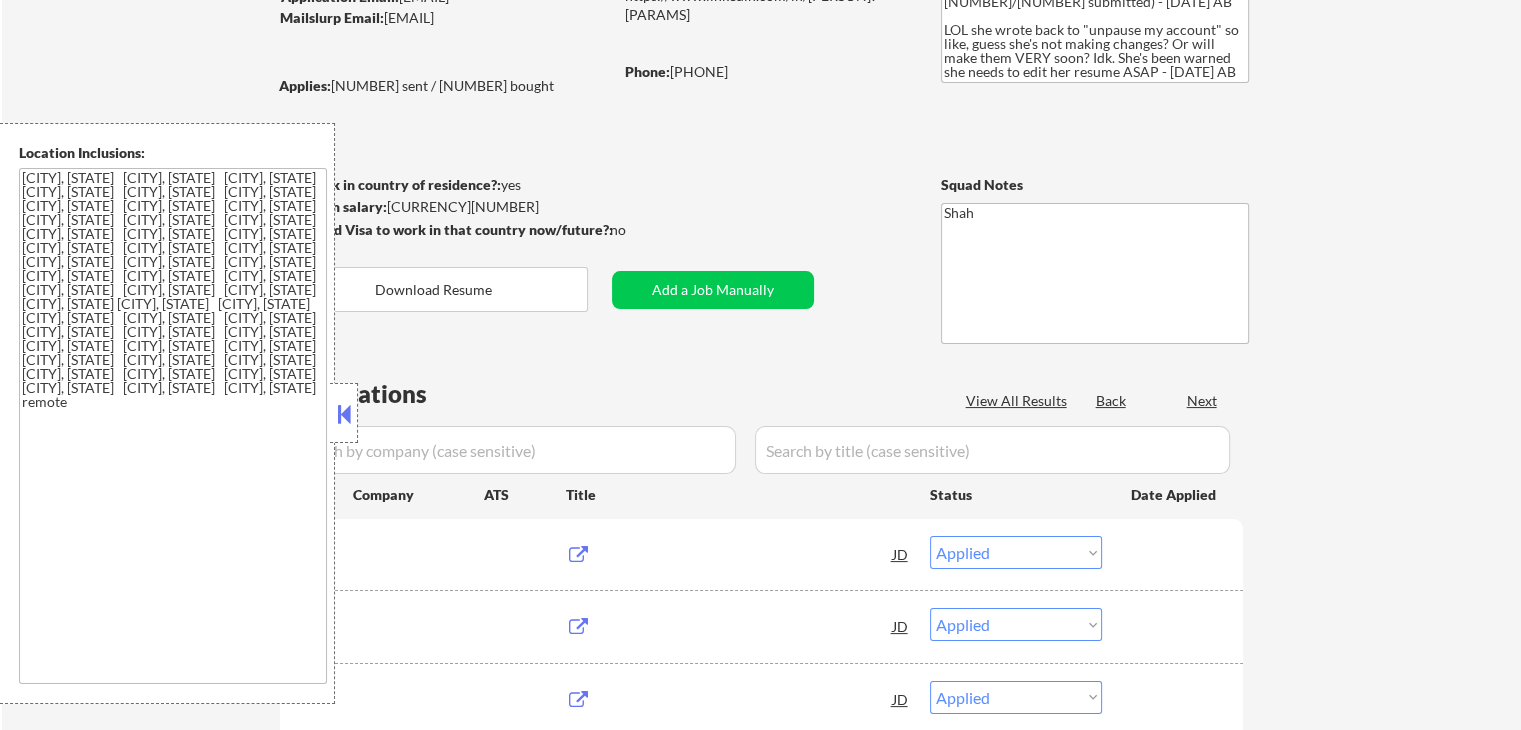 drag, startPoint x: 329, startPoint y: 418, endPoint x: 727, endPoint y: 365, distance: 401.5134 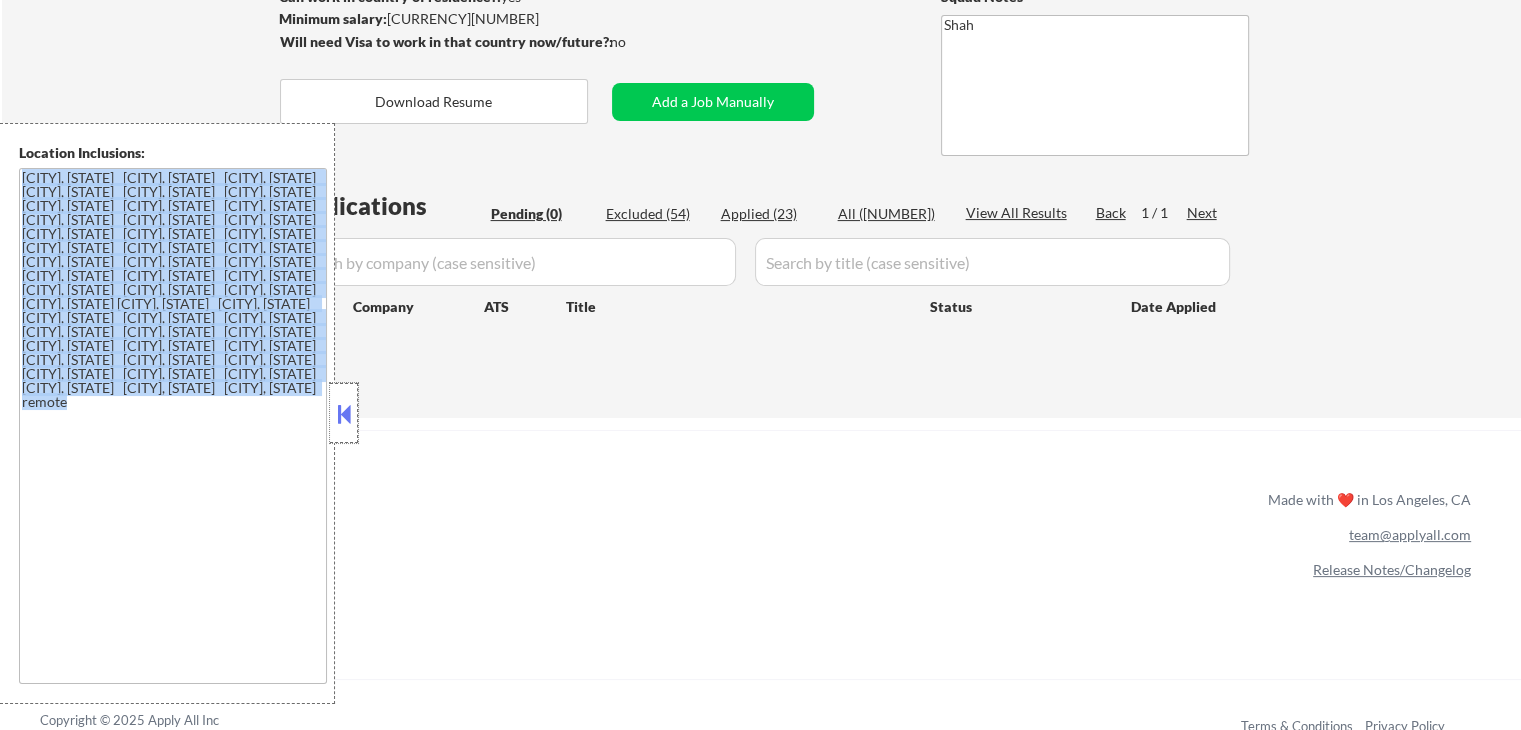 scroll, scrollTop: 400, scrollLeft: 0, axis: vertical 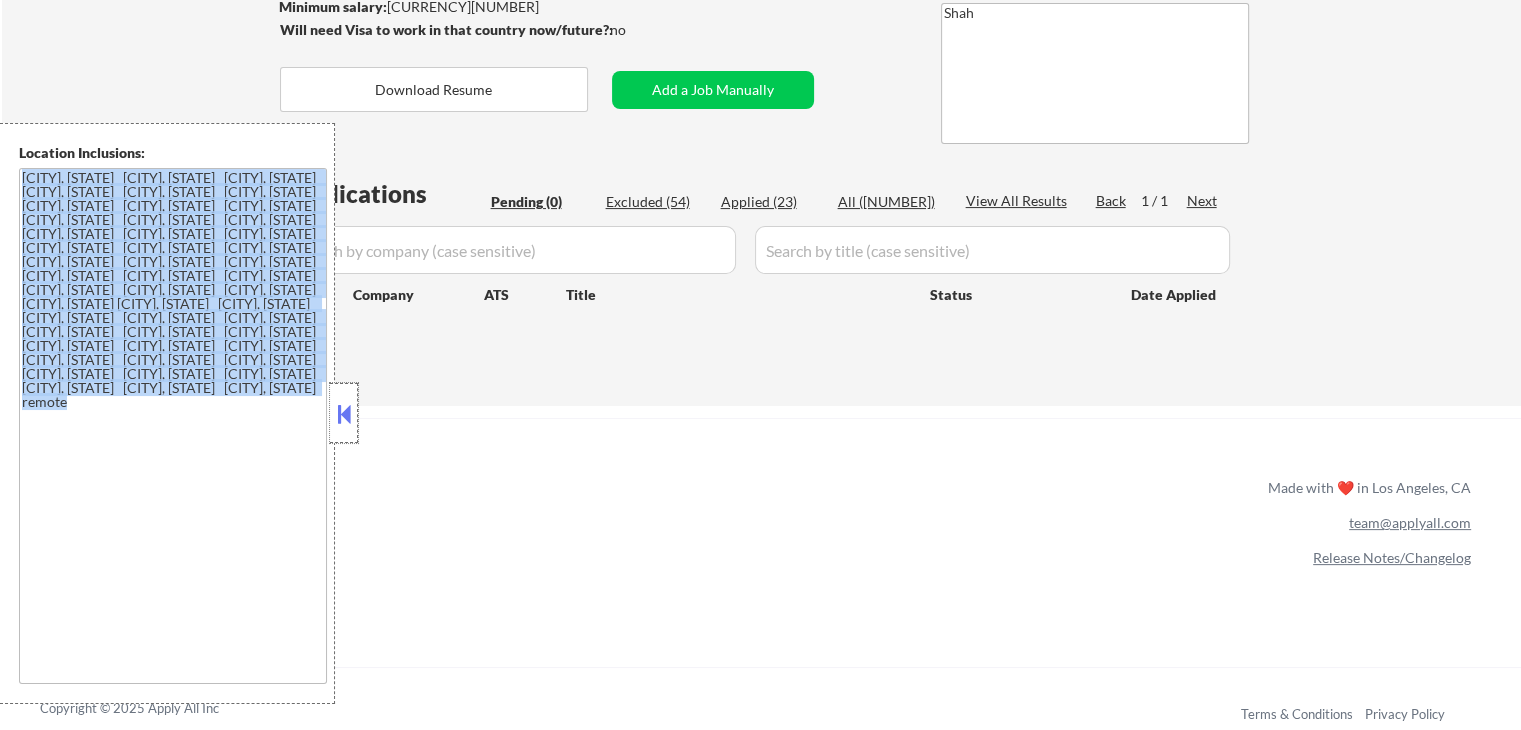 click at bounding box center [344, 414] 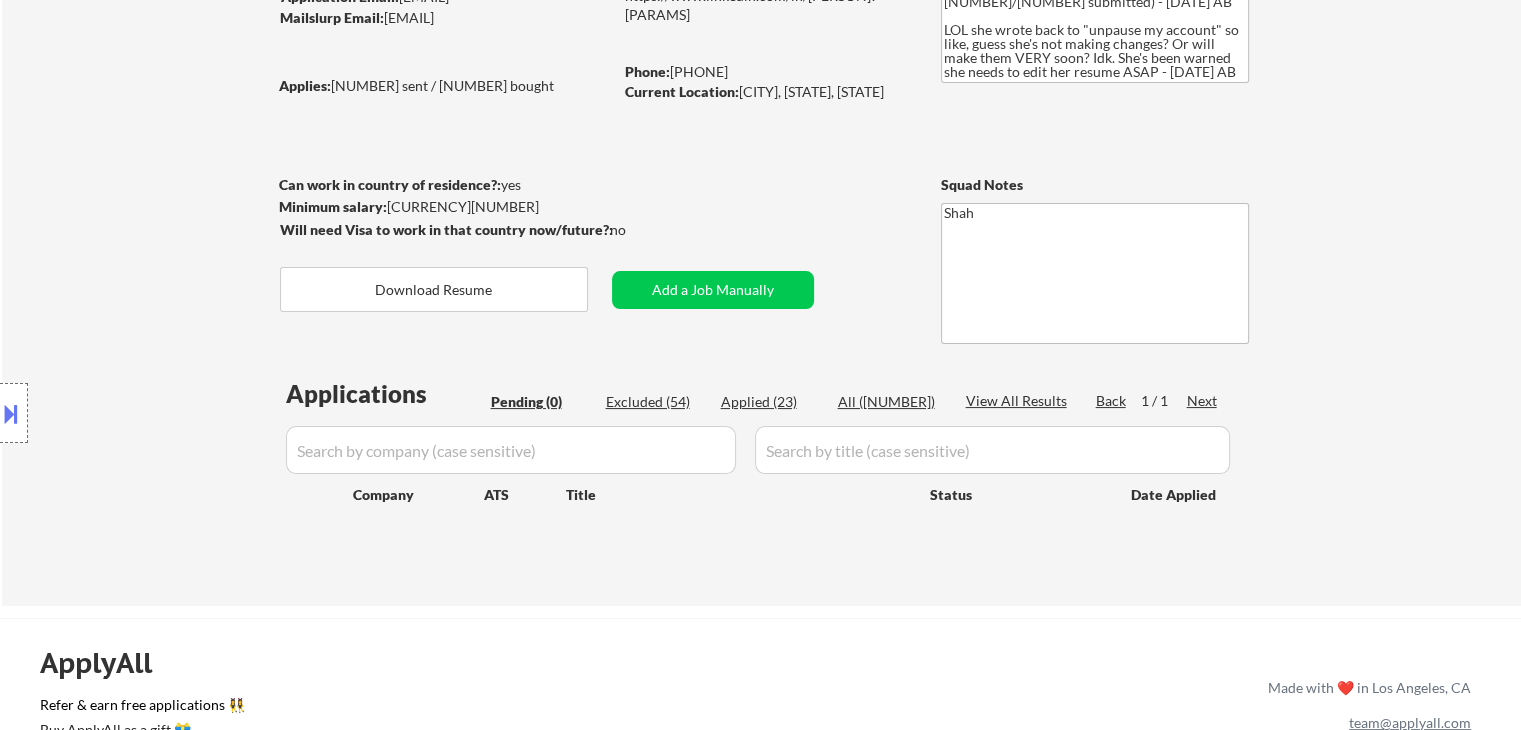click on "Location Inclusions: Arlington, VA   Alexandria, VA   Bethesda, MD   Silver Spring, MD   Falls Church, VA   Hyattsville, MD   College Park, MD   Rockville, MD   Tysons, VA   McLean, VA   Vienna, VA   Annandale, VA   Chevy Chase, MD   Greenbelt, MD   Springfield, VA   Fairfax, VA   Bowie, MD   Laurel, MD   Reston, VA   Herndon, VA   Gaithersburg, MD   Germantown, MD   Landover, MD   Burke, VA   Centreville, VA   Chantilly, VA   Manassas, VA   Woodbridge, VA   Bowie, MD Richmond, VA   Henrico, VA   Mechanicsville, VA   Glen Allen, VA   Chester, VA   Ashland, VA   Midlothian, VA   Tuckahoe, VA   Bon Air, VA   Highland Springs, VA   East Highland Park, VA   Lakeside, VA   Laurel, VA   Chesterfield, VA   Sandston, VA   Varina, VA   Short Pump, VA   Hanover, VA   Hopewell, VA   Colonial Heights, VA remote" at bounding box center (179, 413) 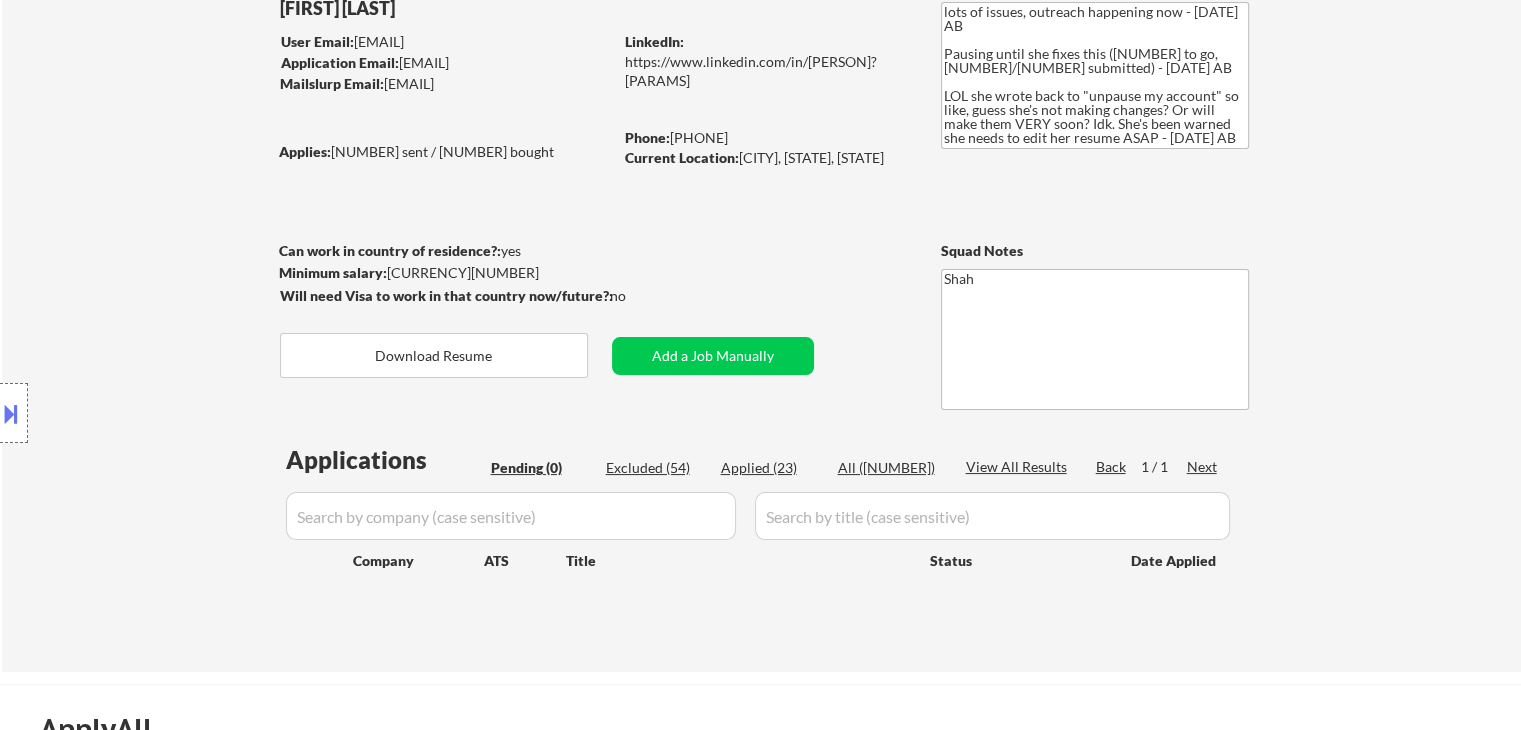 scroll, scrollTop: 100, scrollLeft: 0, axis: vertical 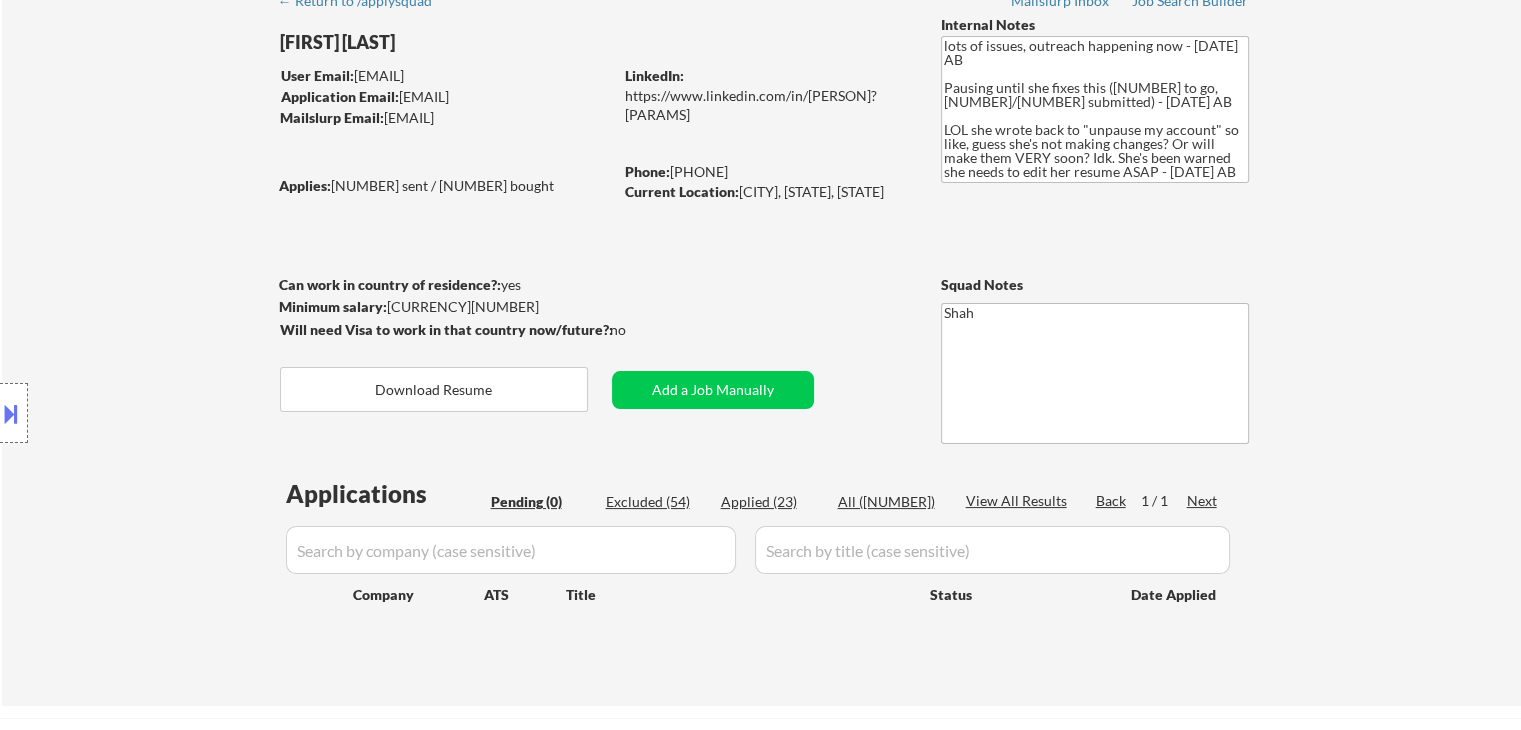 click on "Location Inclusions: Arlington, VA   Alexandria, VA   Bethesda, MD   Silver Spring, MD   Falls Church, VA   Hyattsville, MD   College Park, MD   Rockville, MD   Tysons, VA   McLean, VA   Vienna, VA   Annandale, VA   Chevy Chase, MD   Greenbelt, MD   Springfield, VA   Fairfax, VA   Bowie, MD   Laurel, MD   Reston, VA   Herndon, VA   Gaithersburg, MD   Germantown, MD   Landover, MD   Burke, VA   Centreville, VA   Chantilly, VA   Manassas, VA   Woodbridge, VA   Bowie, MD Richmond, VA   Henrico, VA   Mechanicsville, VA   Glen Allen, VA   Chester, VA   Ashland, VA   Midlothian, VA   Tuckahoe, VA   Bon Air, VA   Highland Springs, VA   East Highland Park, VA   Lakeside, VA   Laurel, VA   Chesterfield, VA   Sandston, VA   Varina, VA   Short Pump, VA   Hanover, VA   Hopewell, VA   Colonial Heights, VA remote" at bounding box center [179, 413] 